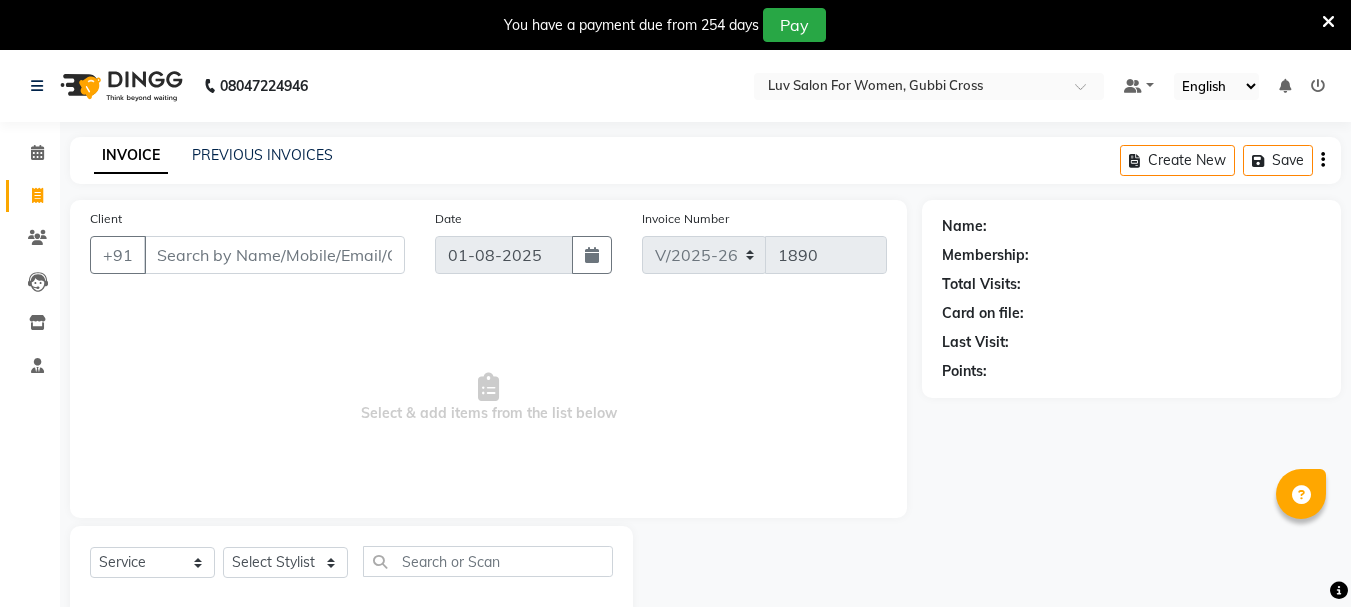 select on "7221" 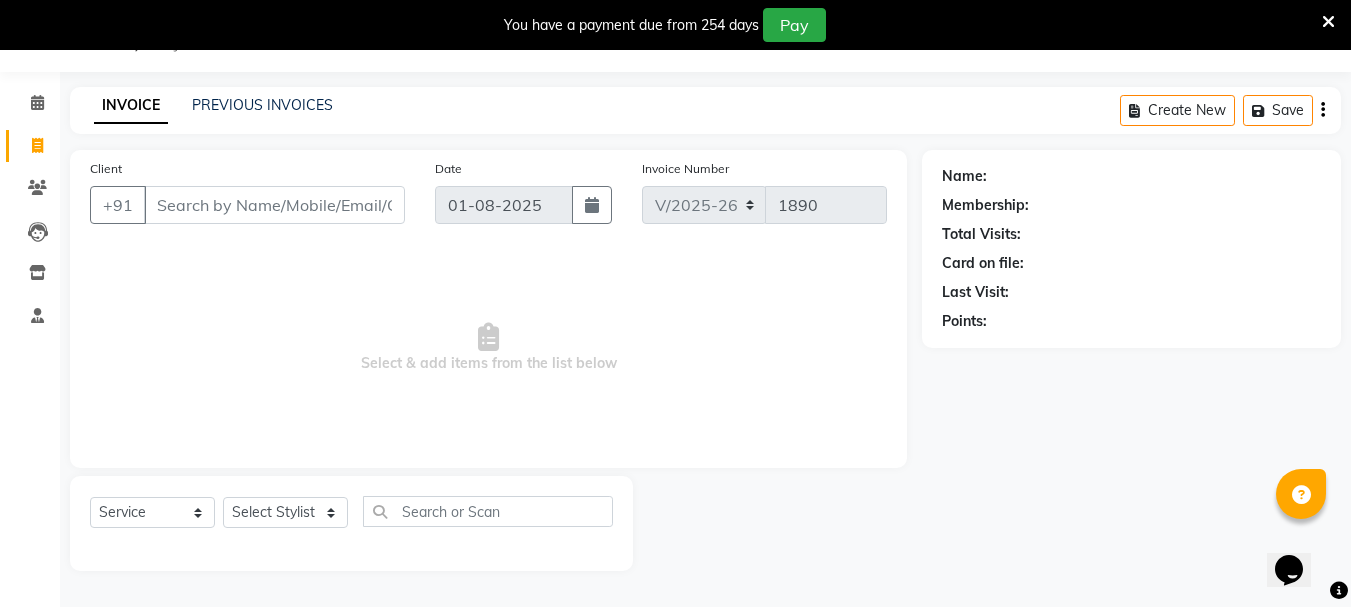 scroll, scrollTop: 0, scrollLeft: 0, axis: both 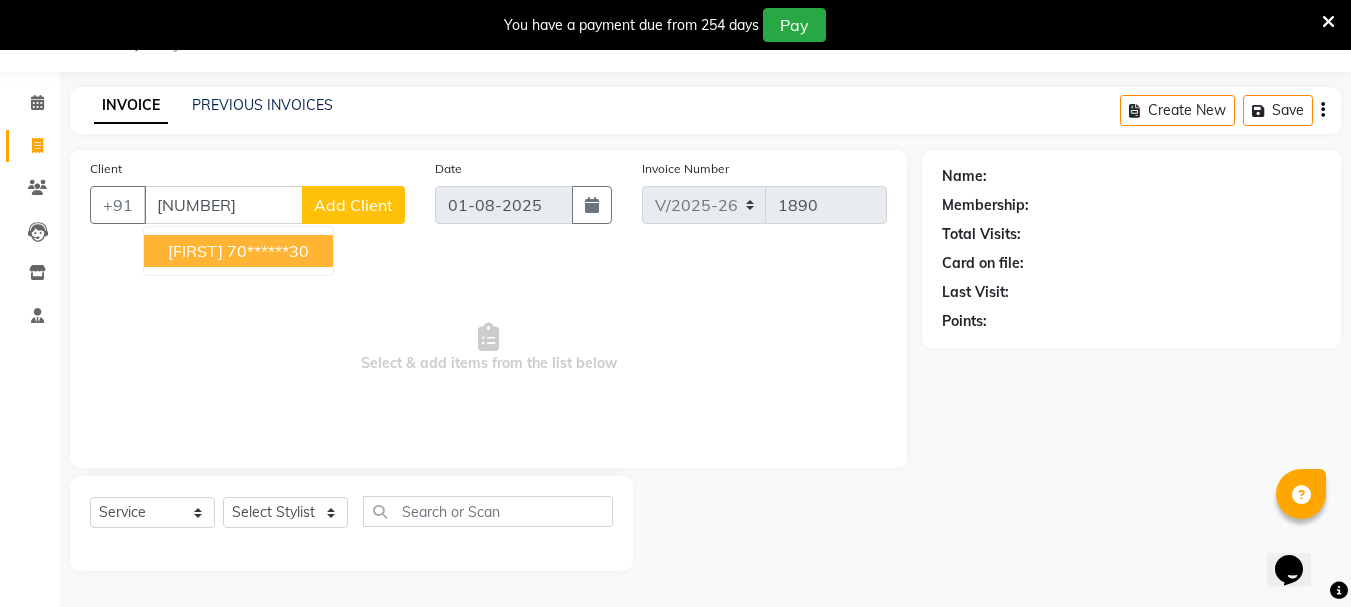 click on "70******30" at bounding box center (268, 251) 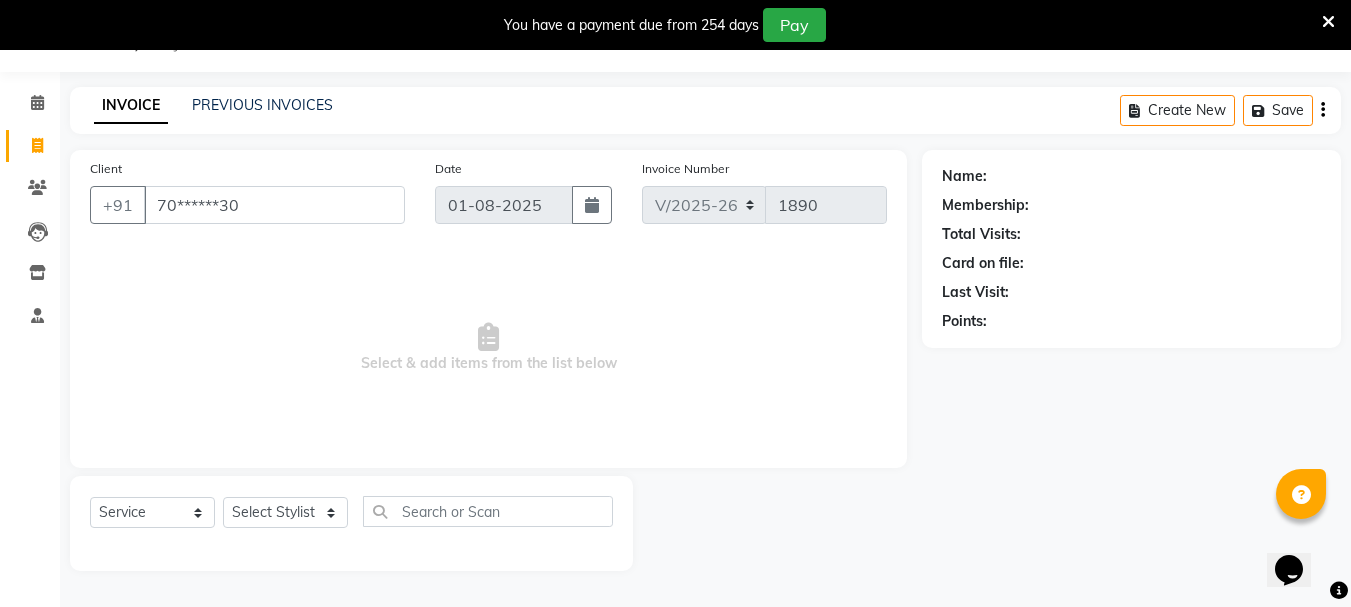 type on "70******30" 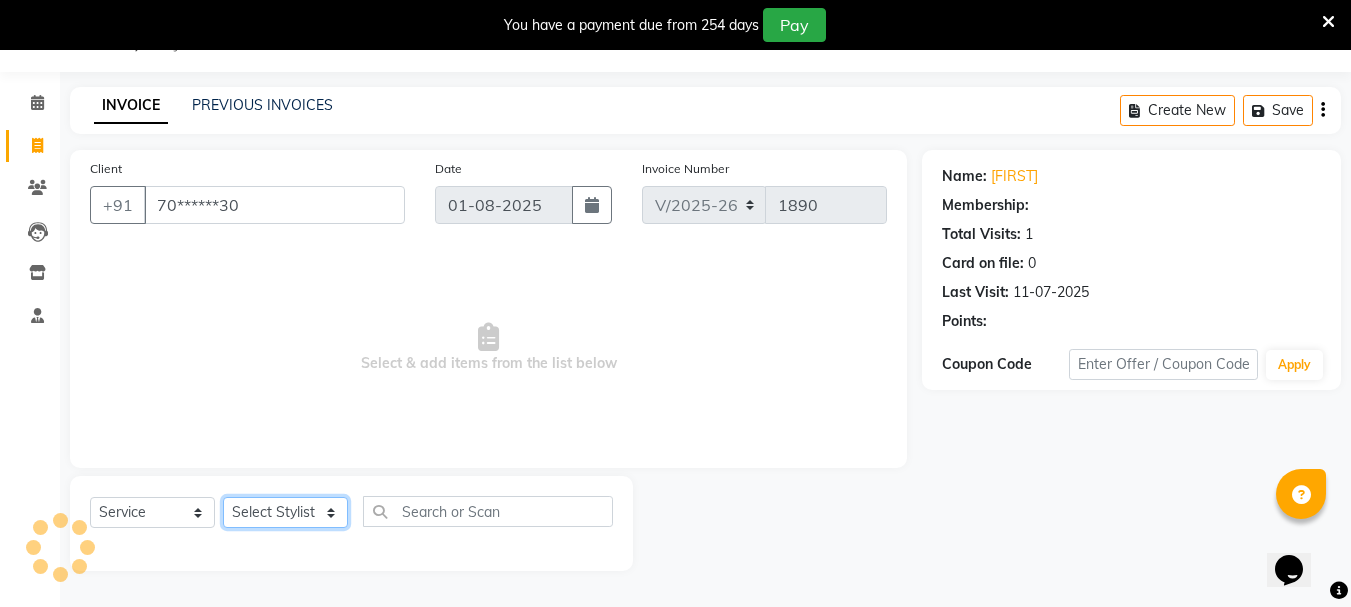 click on "Select Stylist [FIRST] [LAST] [FIRST] [FIRST] [FIRST] [FIRST] [FIRST] [FIRST] [FIRST] [FIRST] [FIRST] [FIRST] [FIRST] [FIRST] [FIRST] [FIRST] [FIRST] [FIRST] [FIRST] [FIRST] [FIRST]" 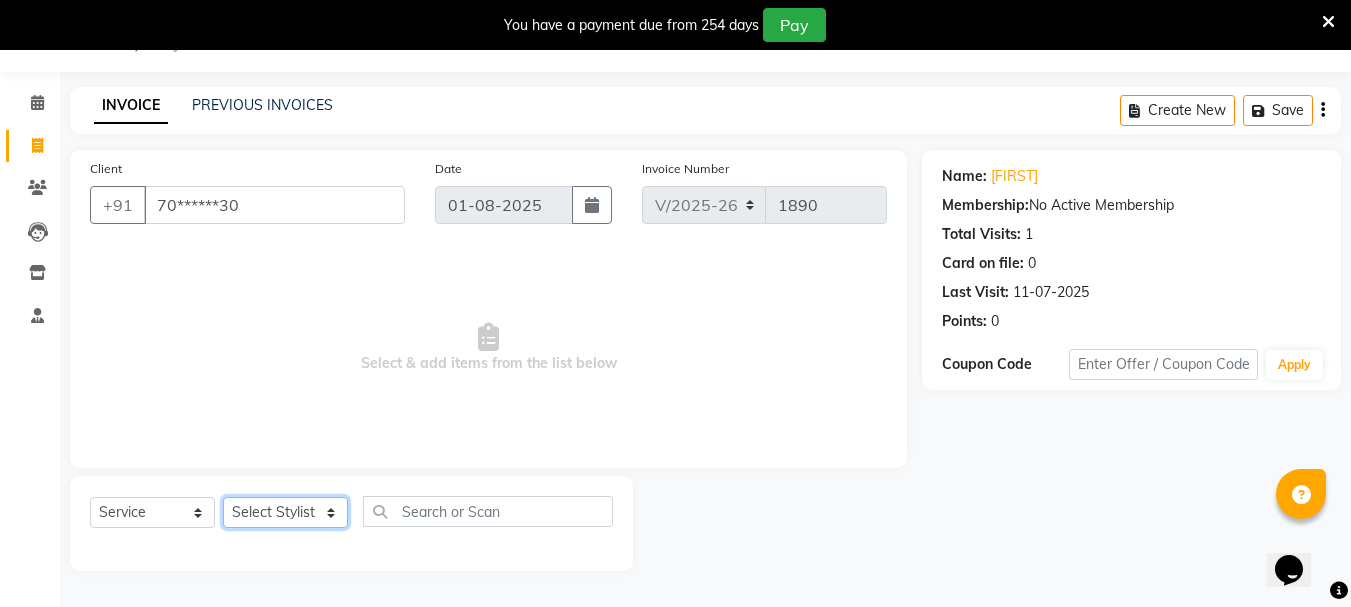 select on "64242" 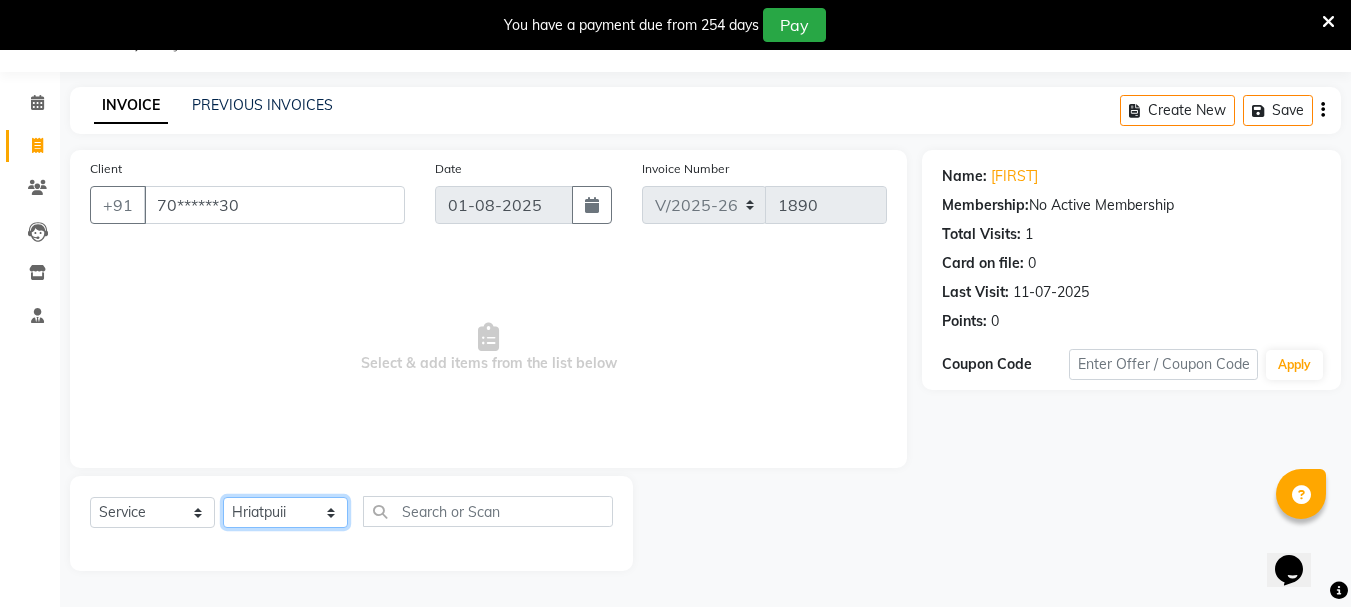 click on "Select Stylist [FIRST] [LAST] [FIRST] [FIRST] [FIRST] [FIRST] [FIRST] [FIRST] [FIRST] [FIRST] [FIRST] [FIRST] [FIRST] [FIRST] [FIRST] [FIRST] [FIRST] [FIRST] [FIRST] [FIRST] [FIRST]" 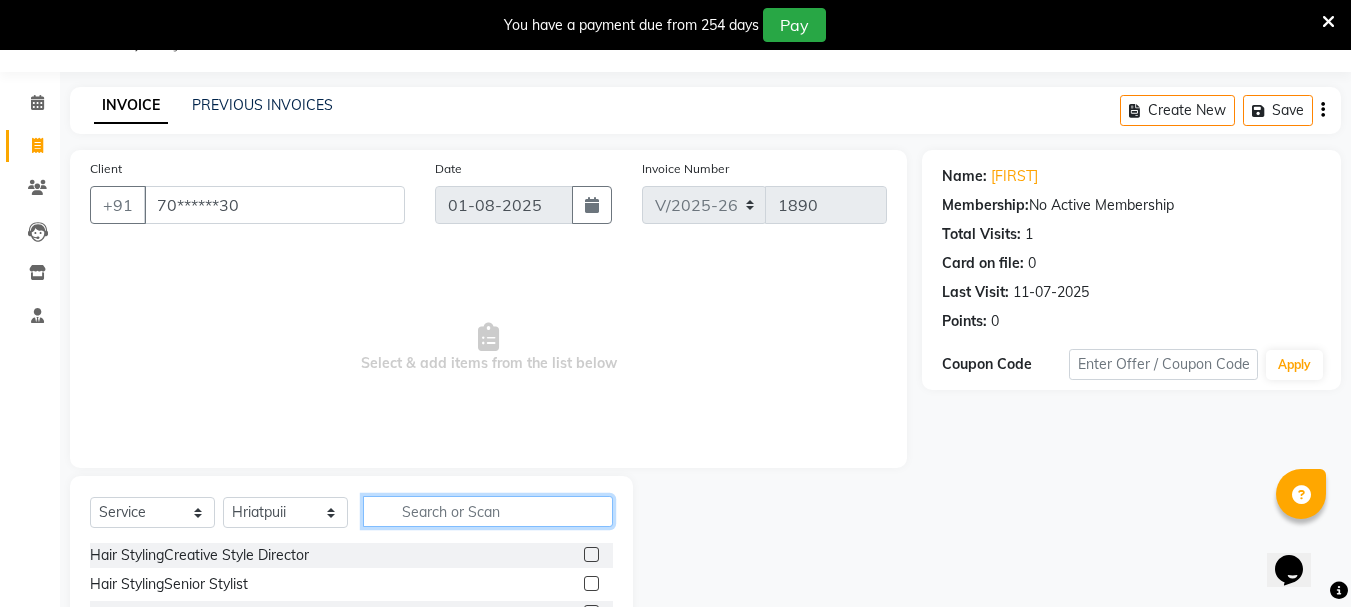 click 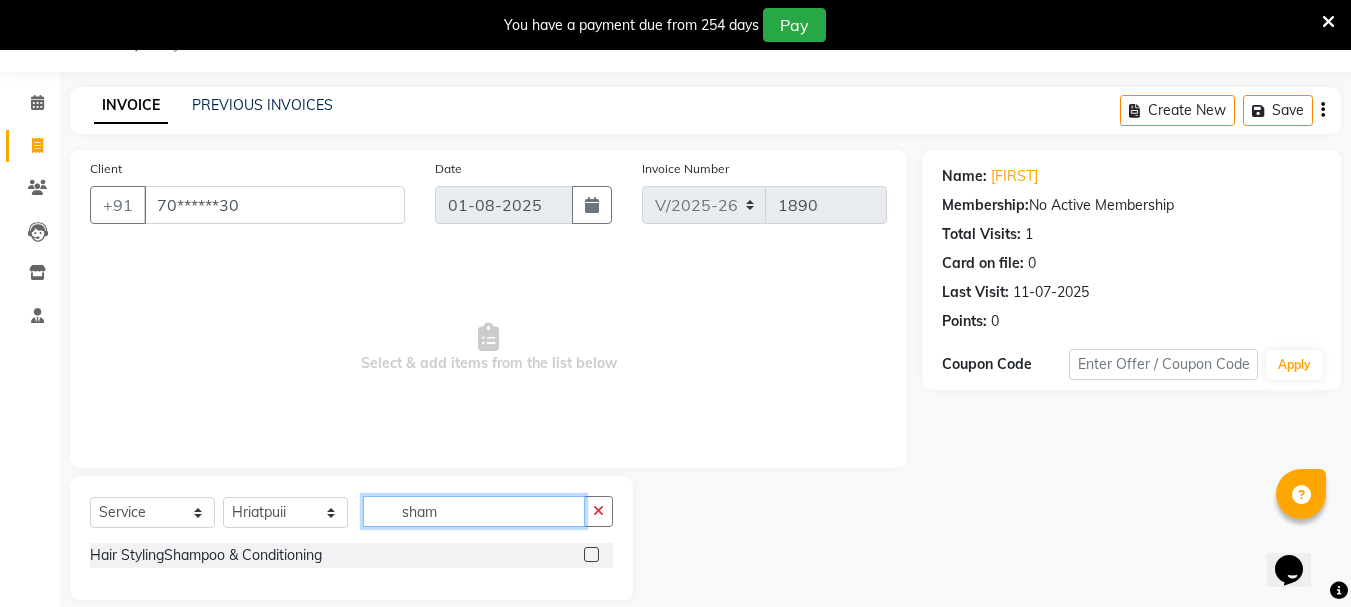 type on "sham" 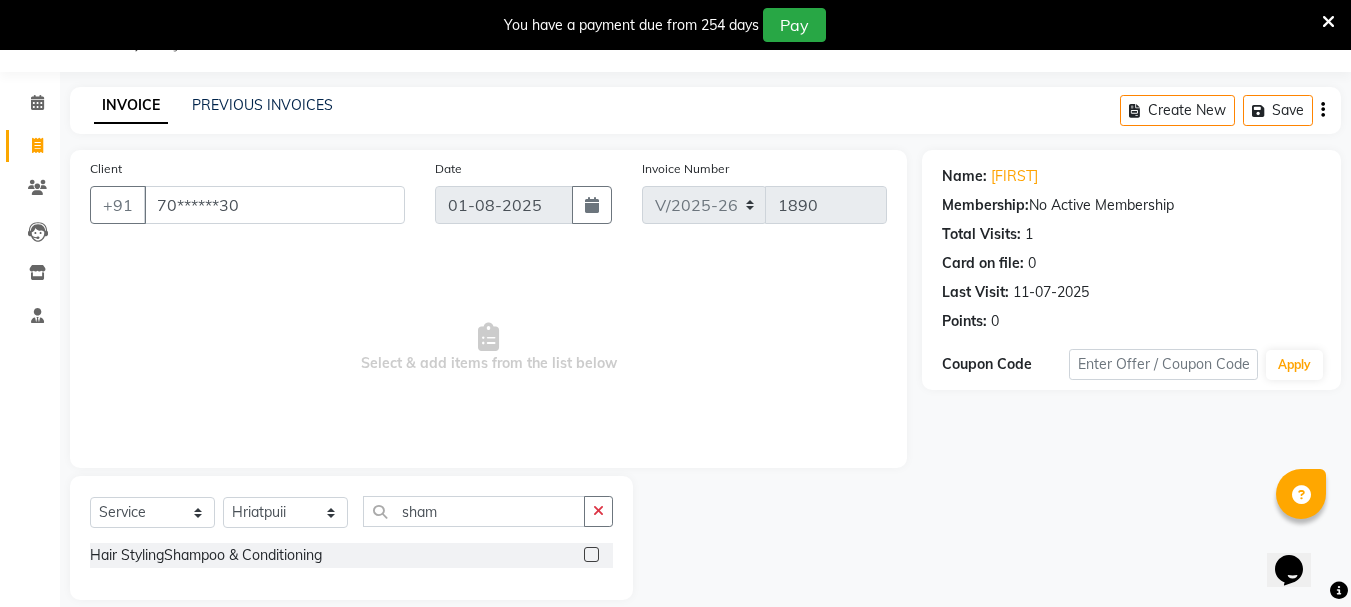 click 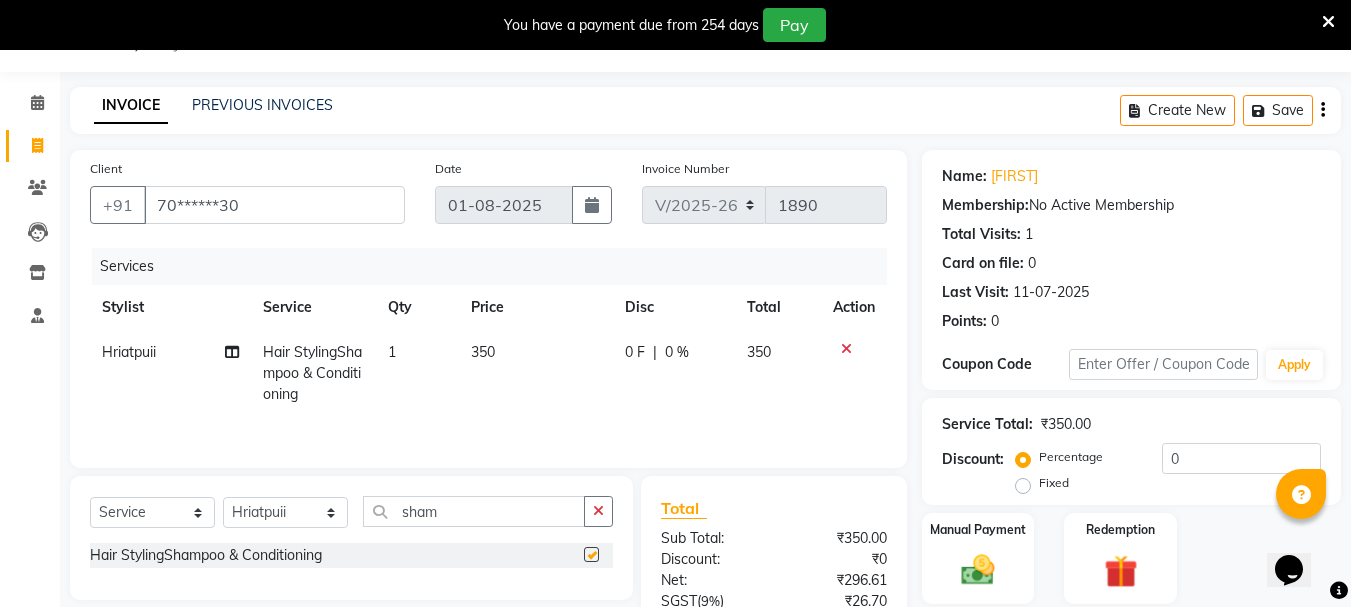 checkbox on "false" 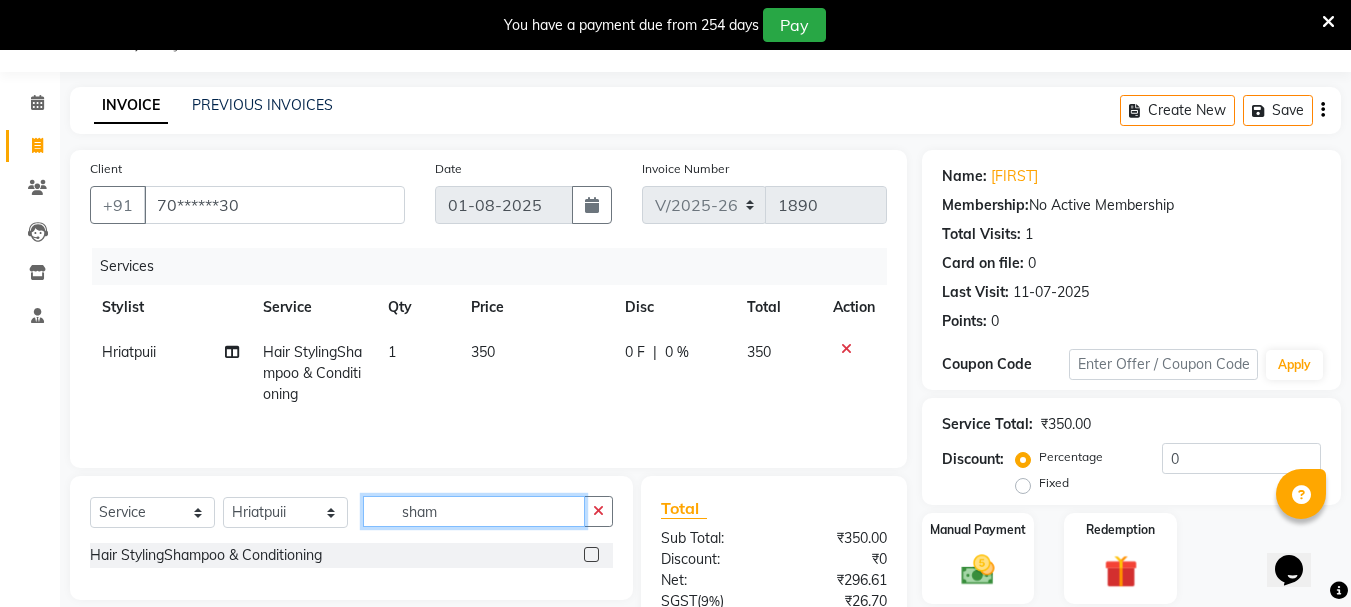 click on "sham" 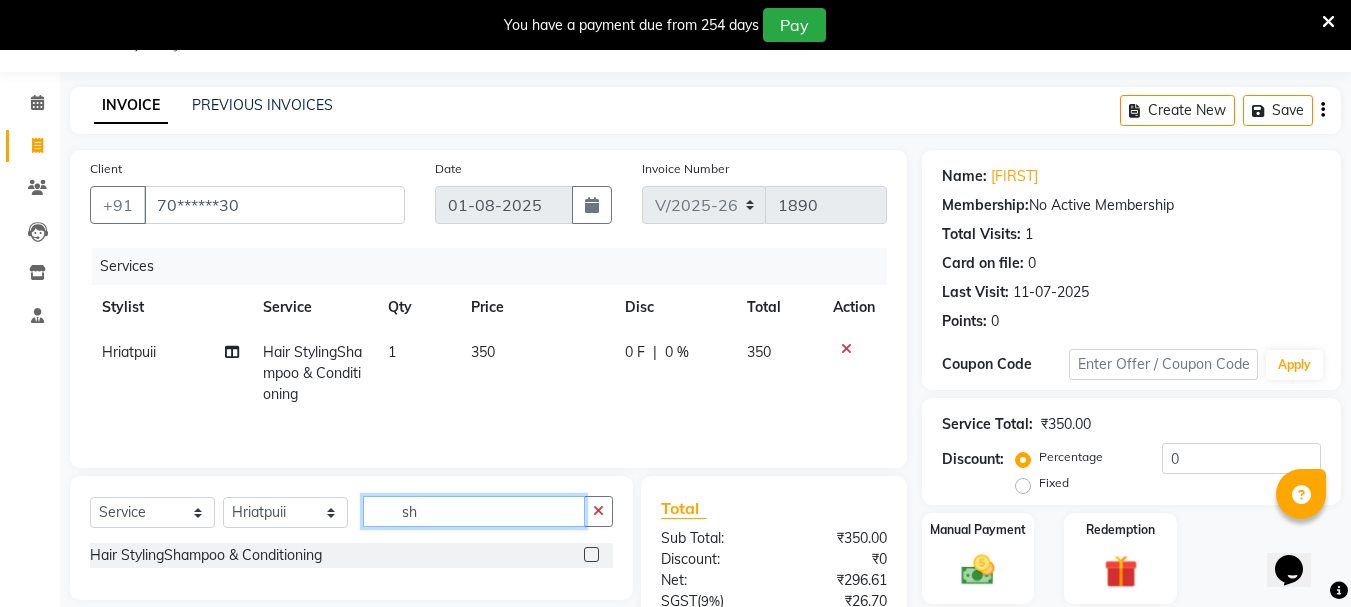 type on "s" 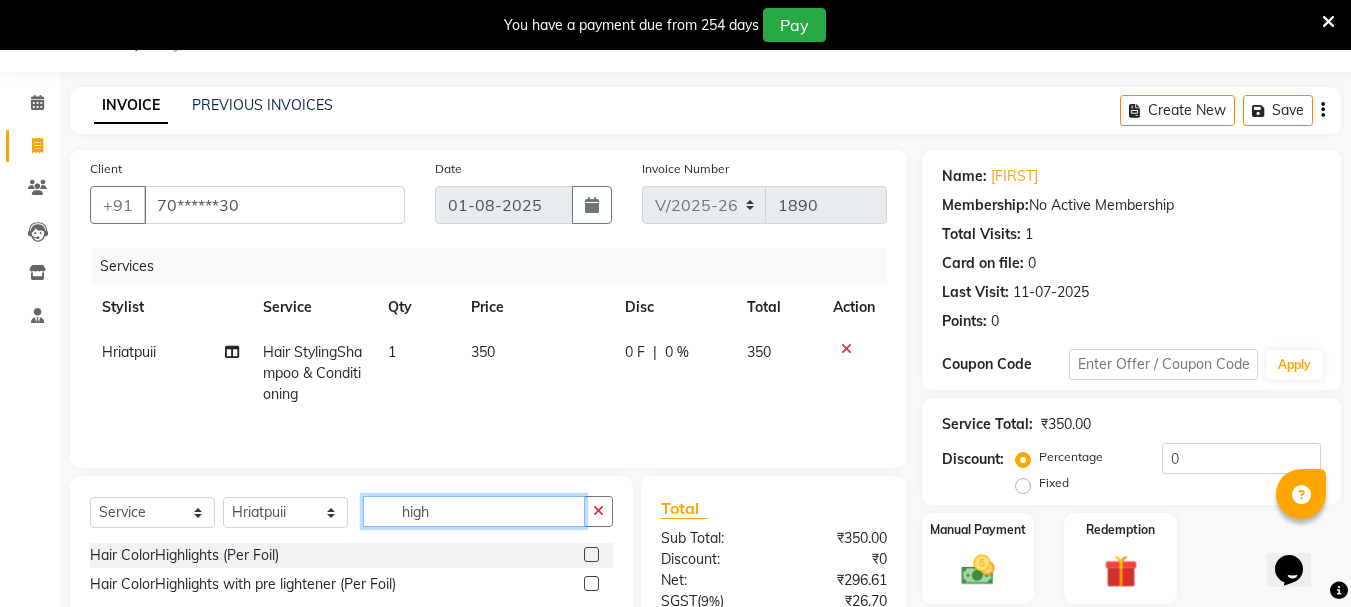 scroll, scrollTop: 243, scrollLeft: 0, axis: vertical 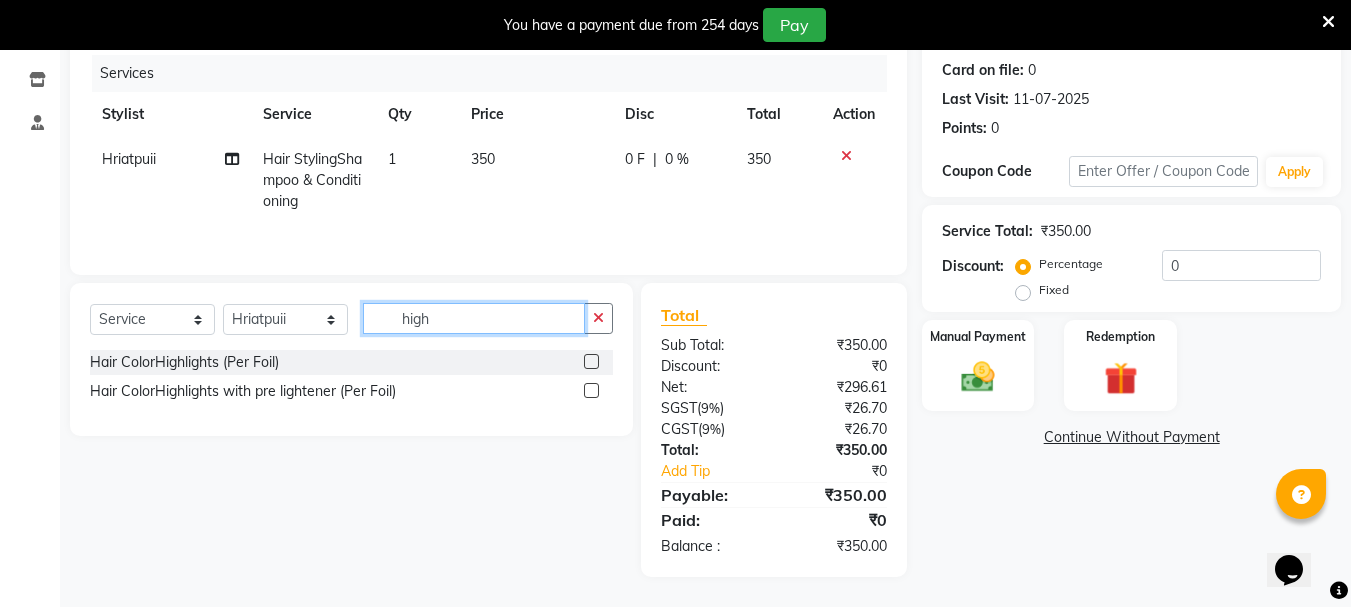 type on "high" 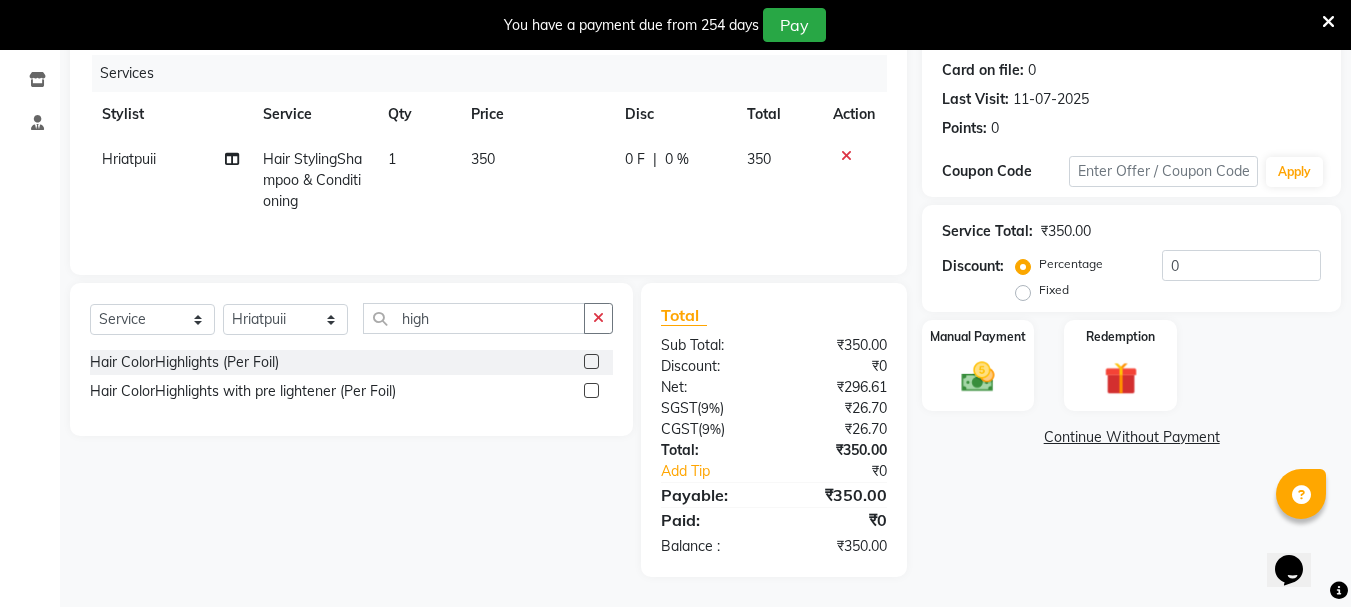 click 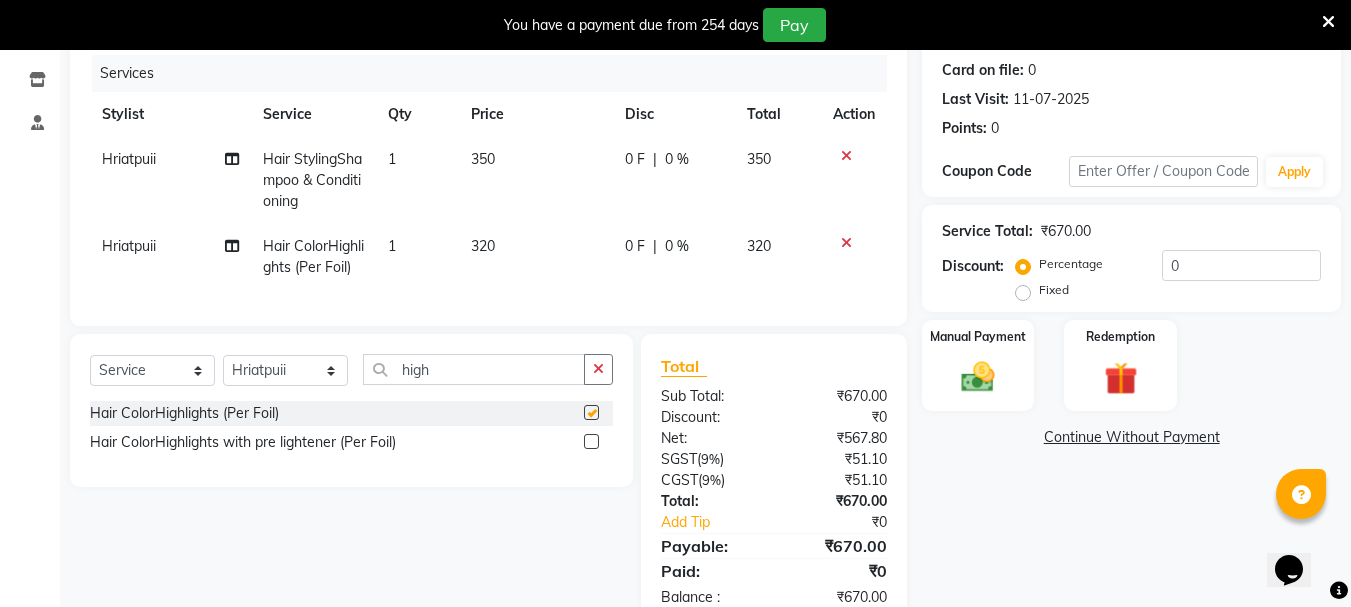 checkbox on "false" 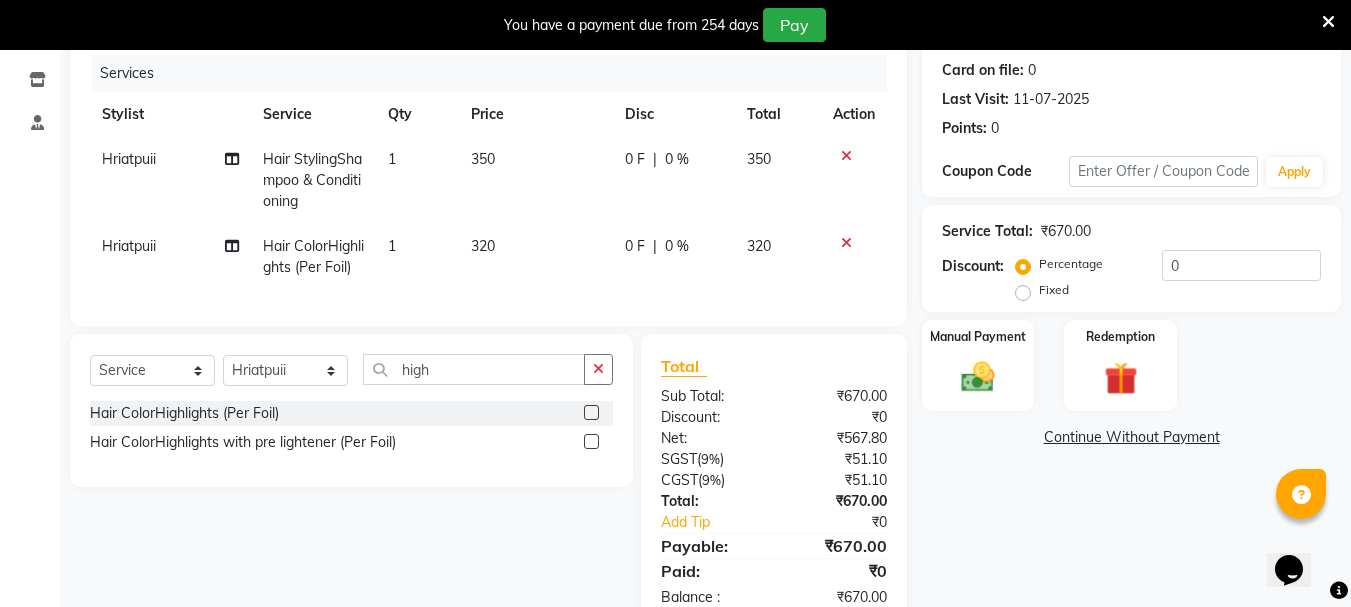 click on "320" 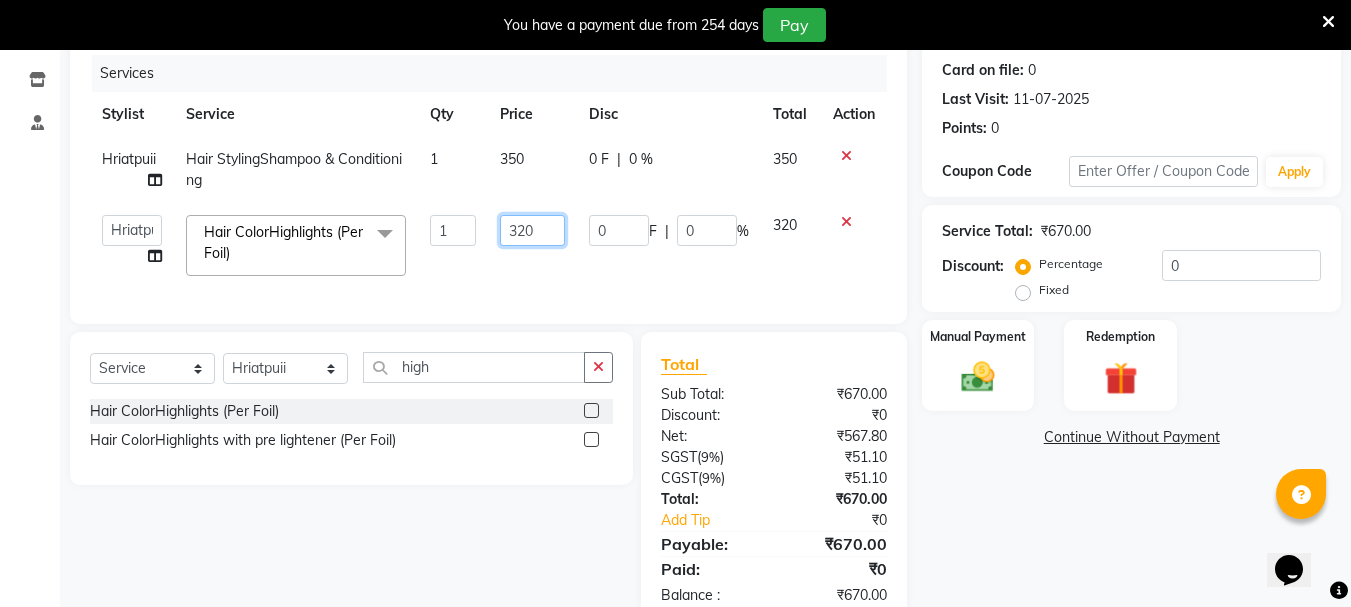 click on "320" 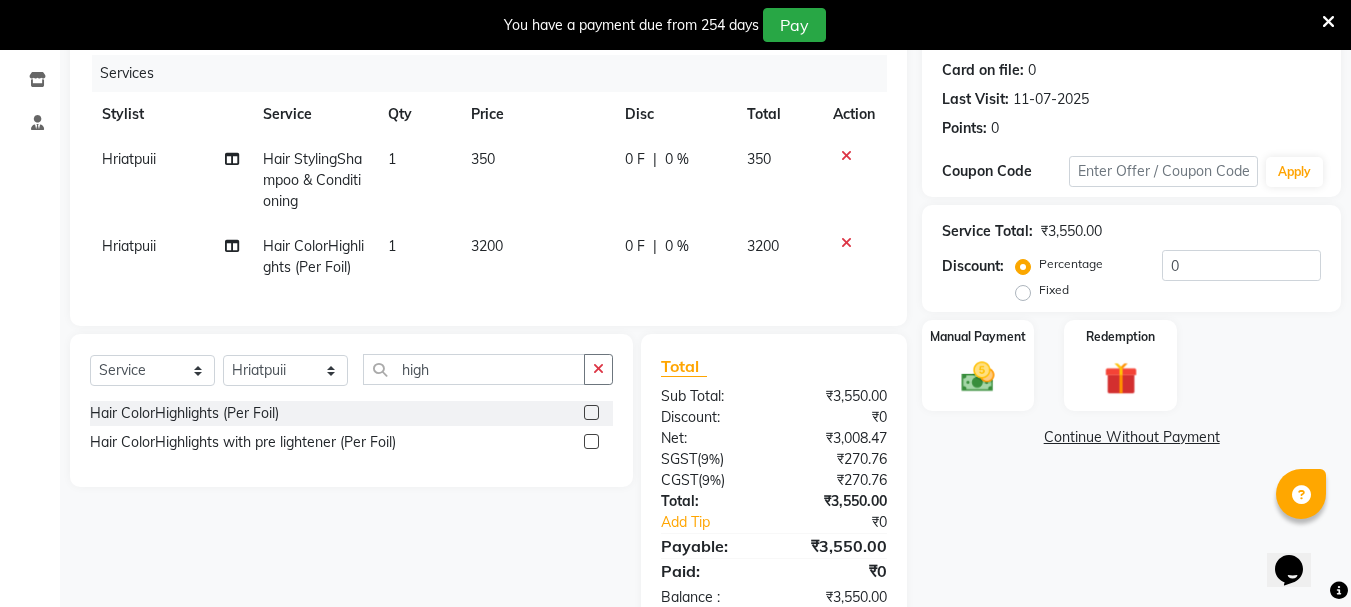click on "[FIRST] Hair ColorHighlights (Per Foil) 1 3200 0 F | 0 % 3200" 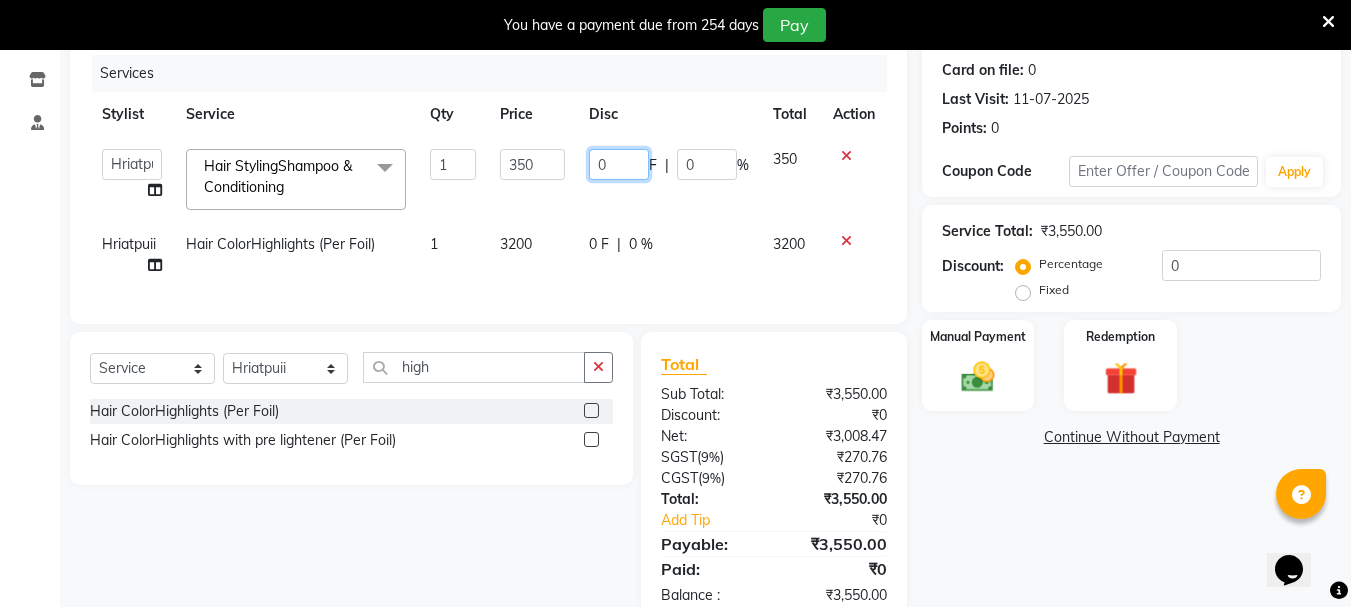 click on "0" 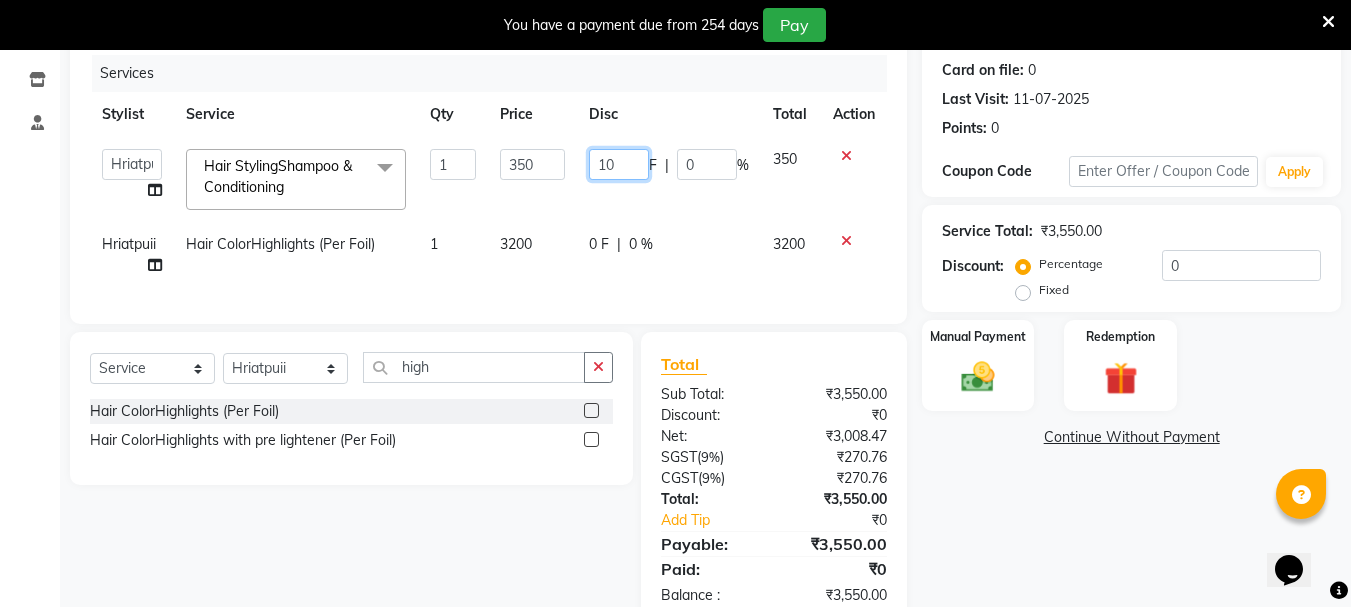 type on "100" 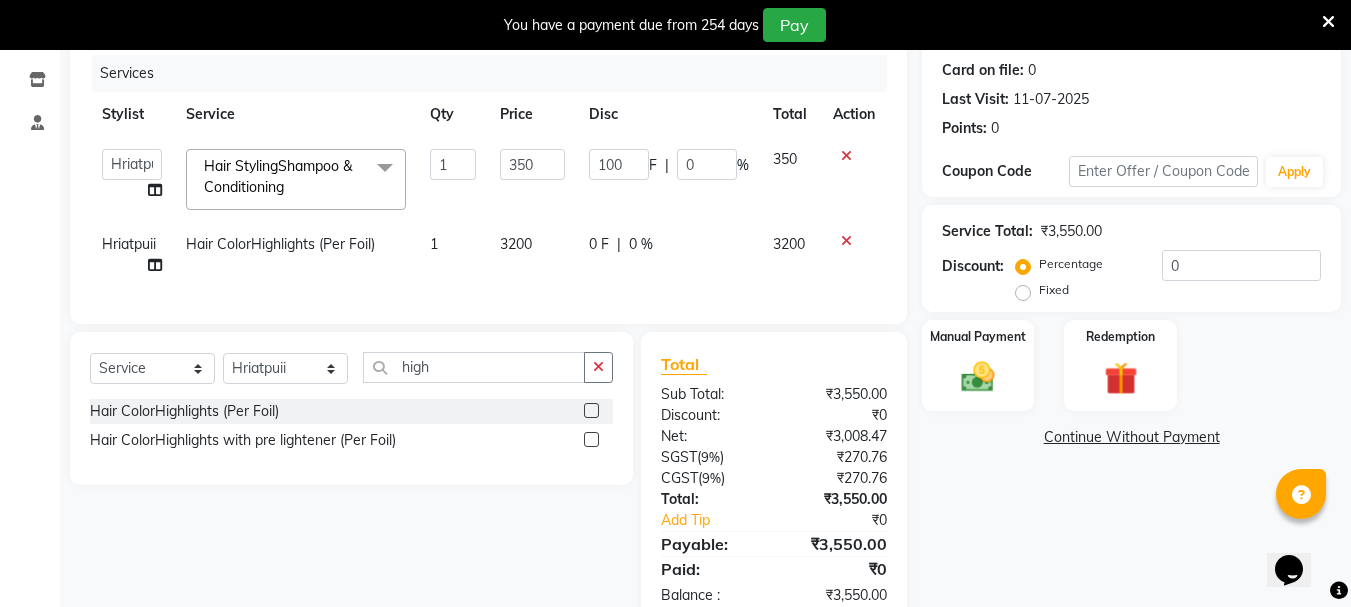 click on "100 F | 0 %" 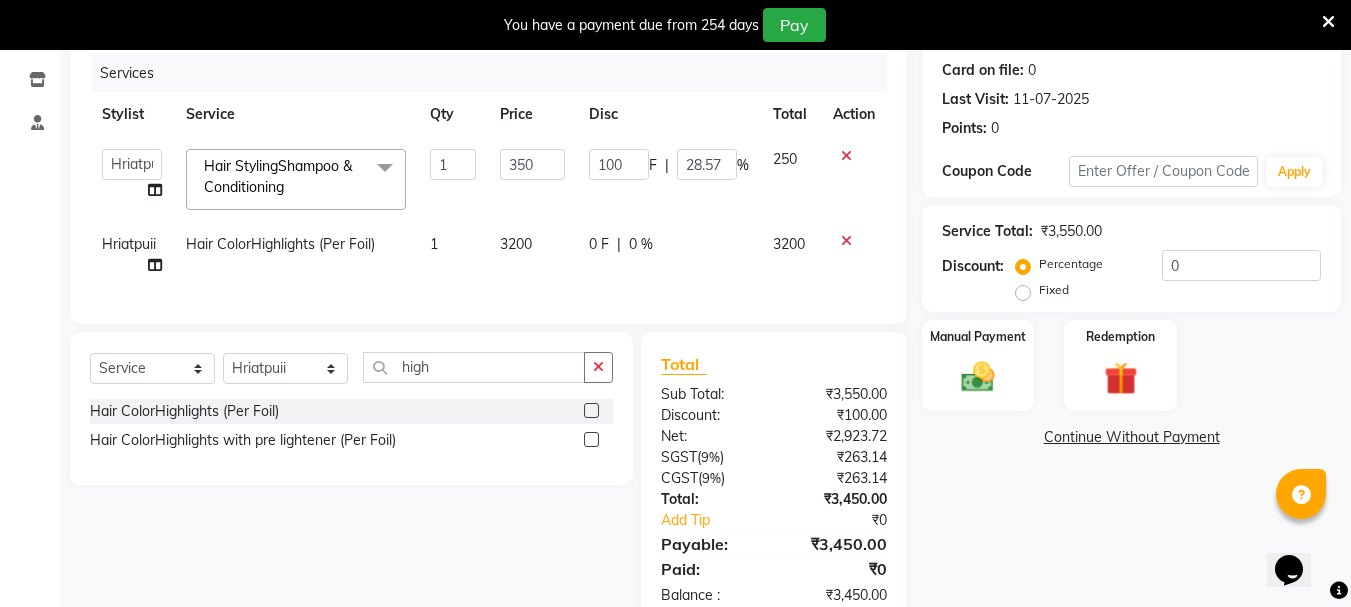 click on "0 F | 0 %" 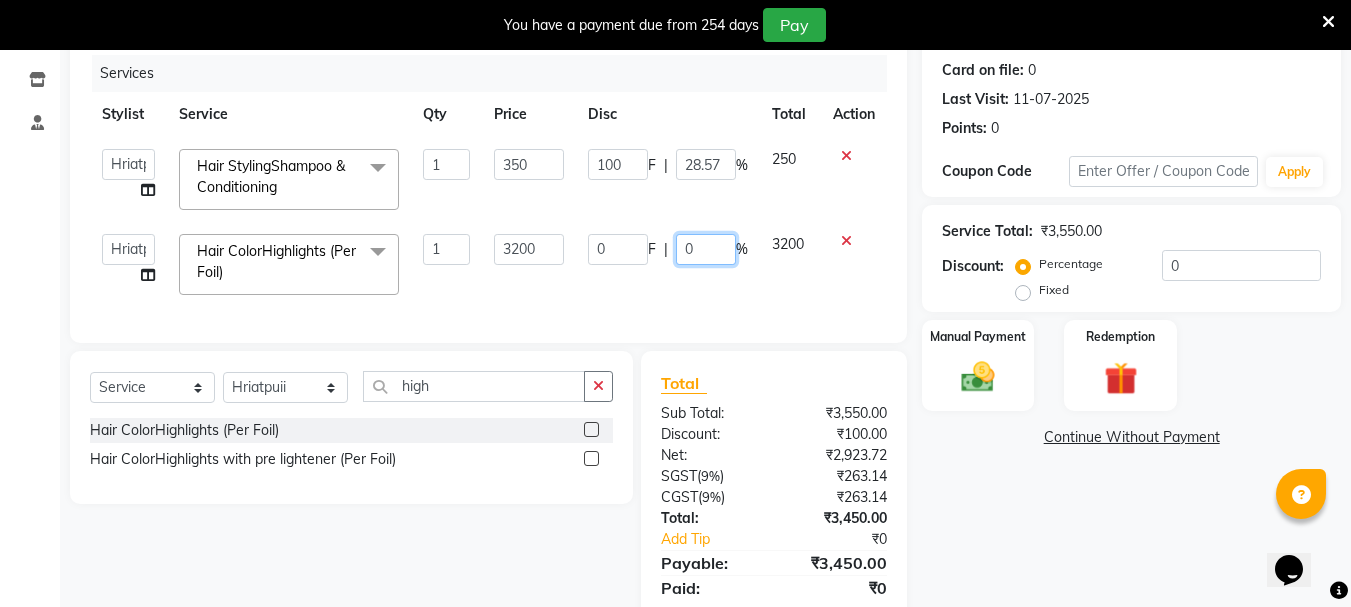 click on "0" 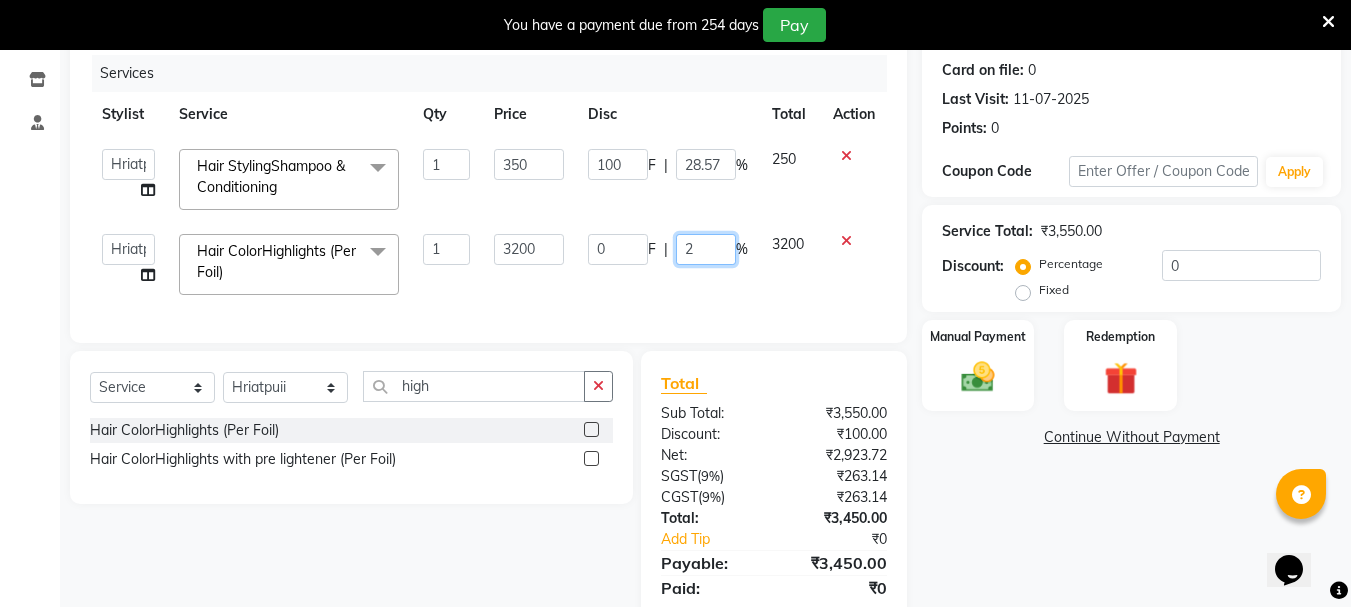 type on "20" 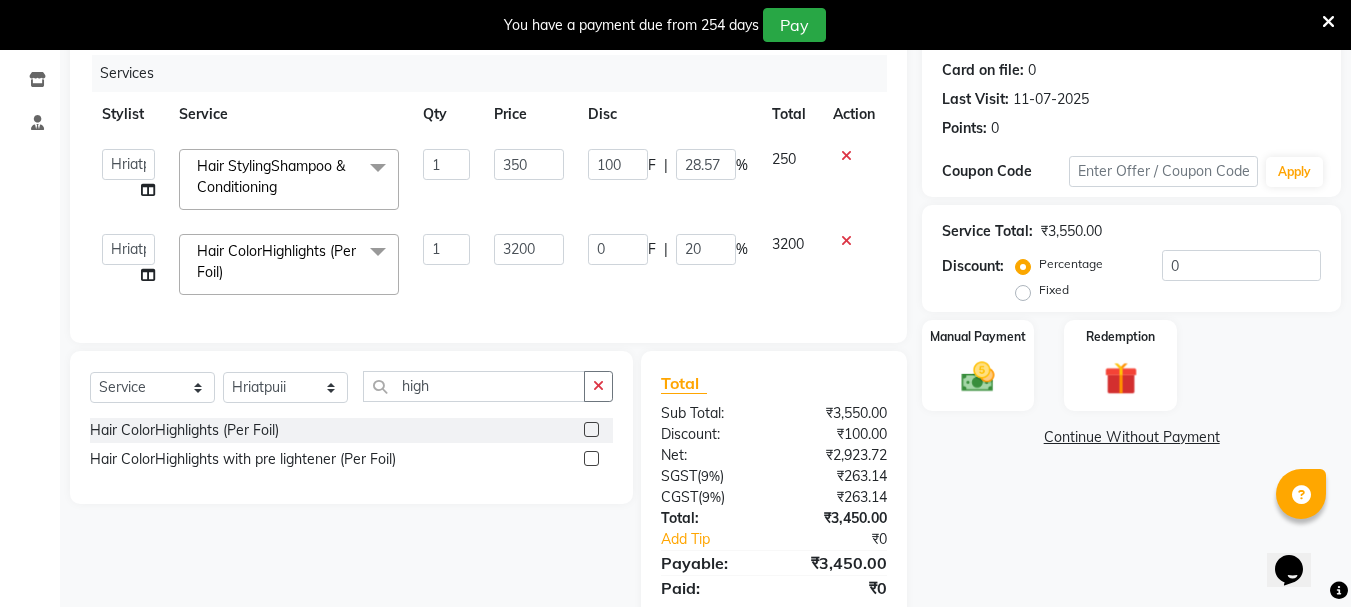 click on "0 F | 20 %" 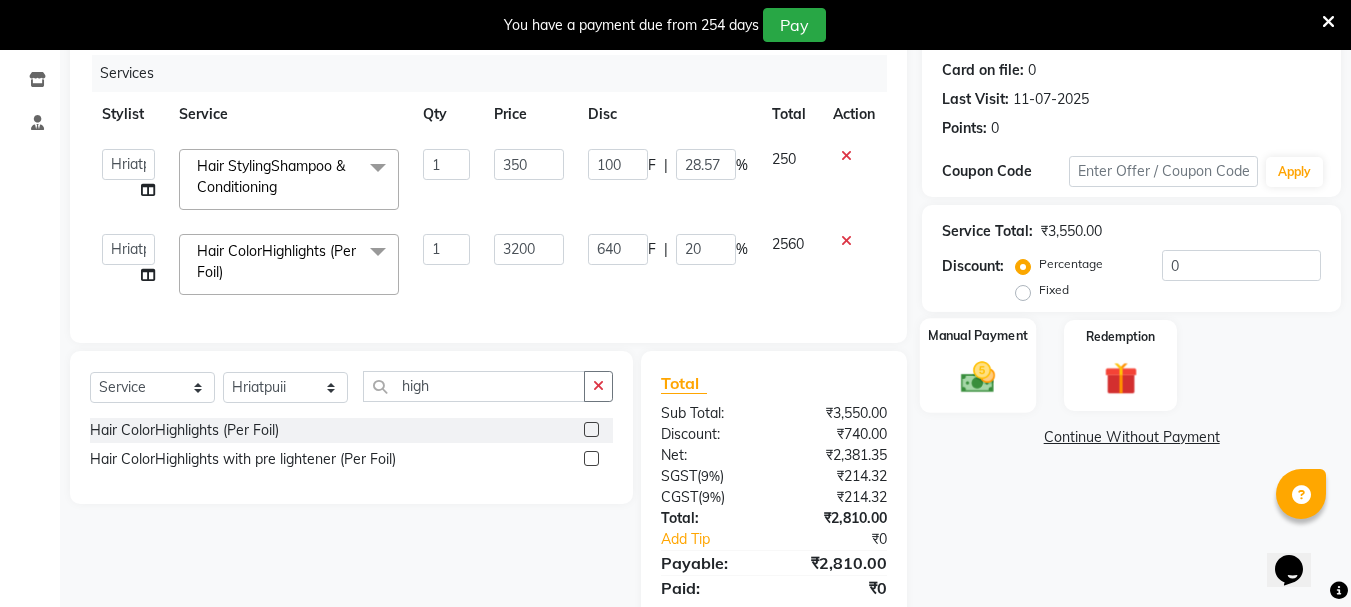 click 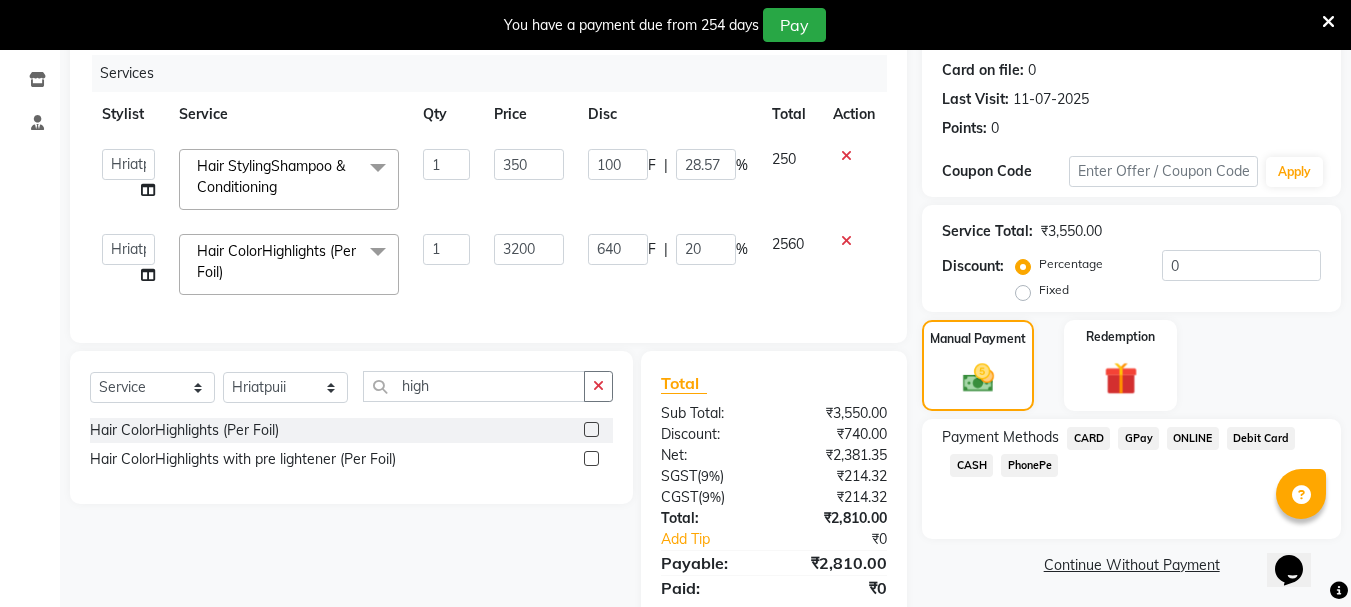 click on "GPay" 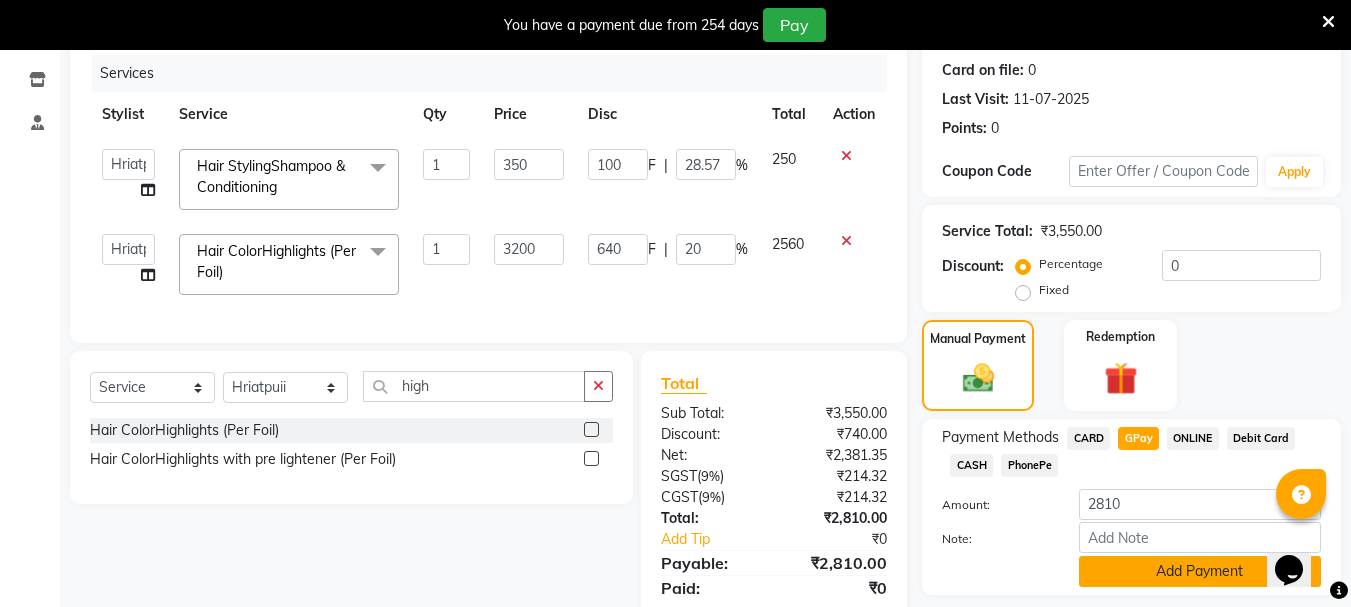 click on "Add Payment" 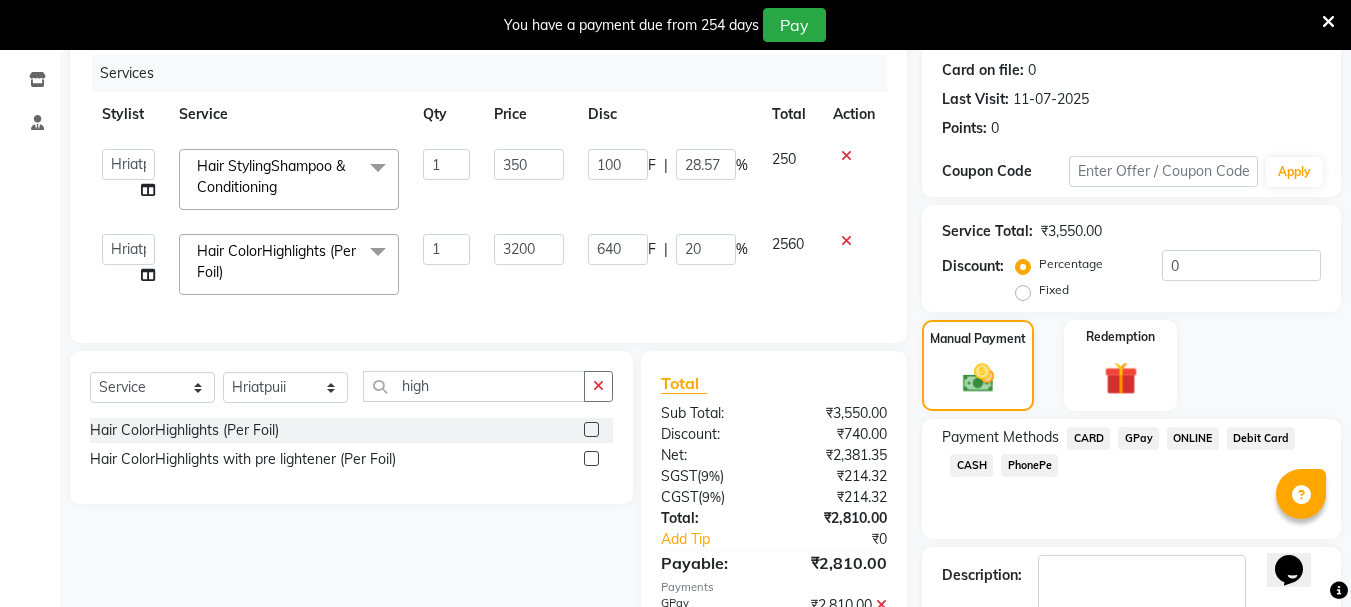scroll, scrollTop: 367, scrollLeft: 0, axis: vertical 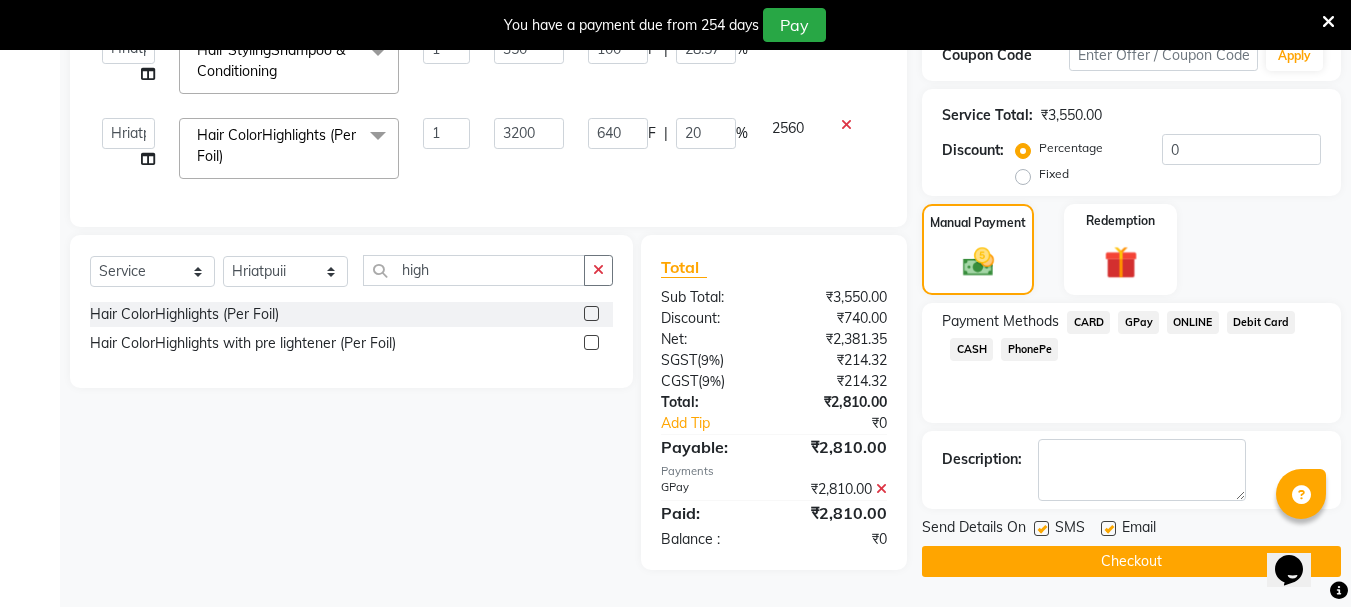 click on "Checkout" 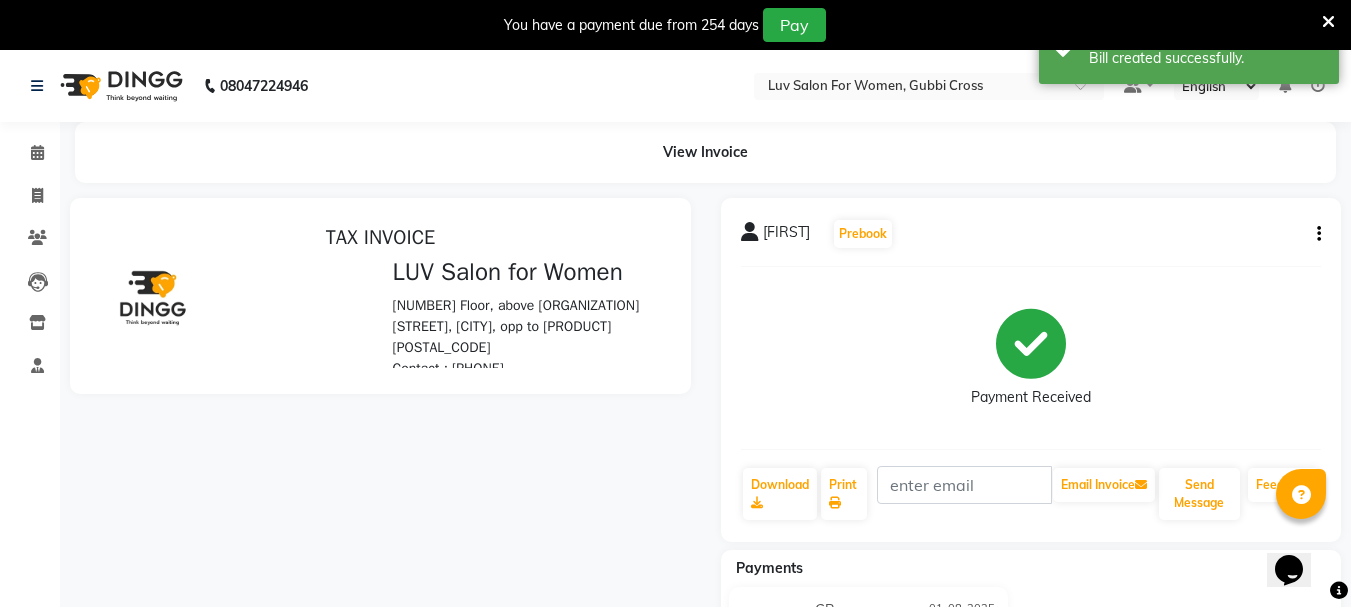 scroll, scrollTop: 0, scrollLeft: 0, axis: both 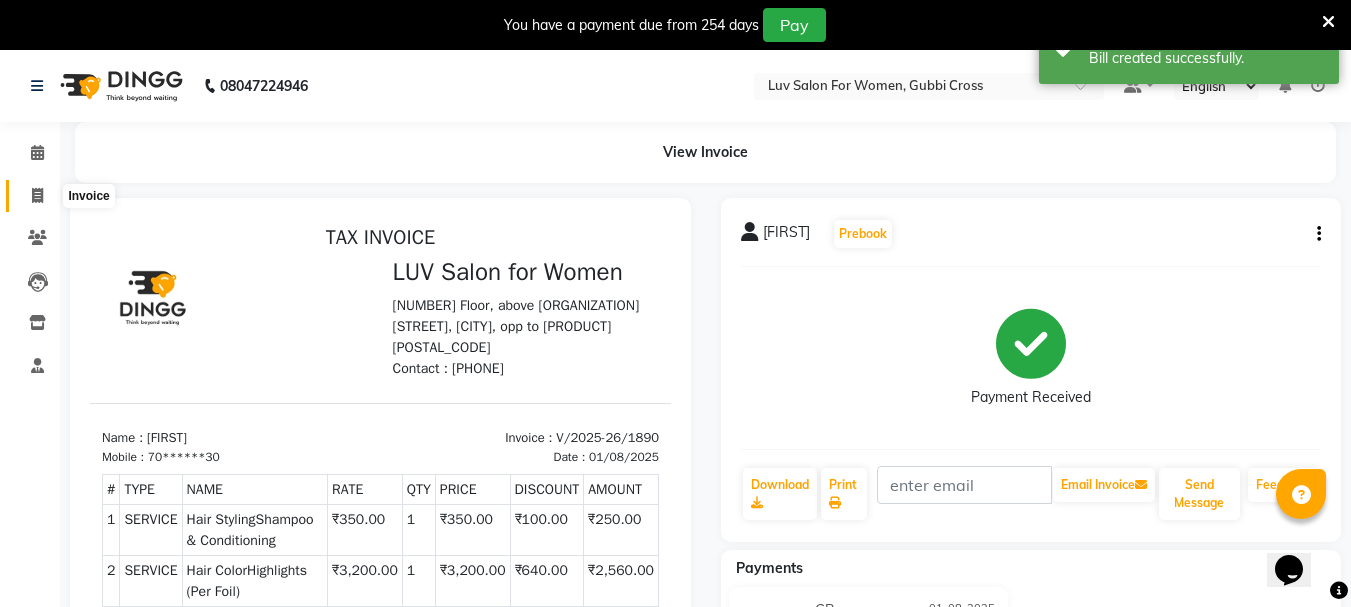 click 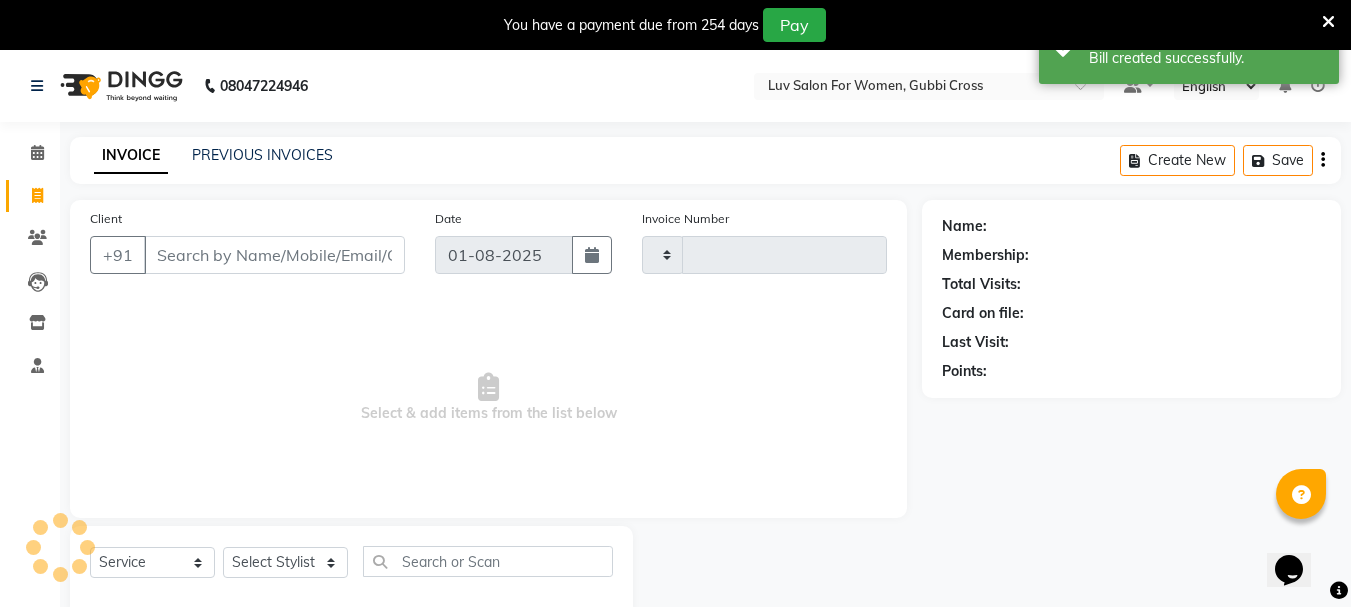 type on "1891" 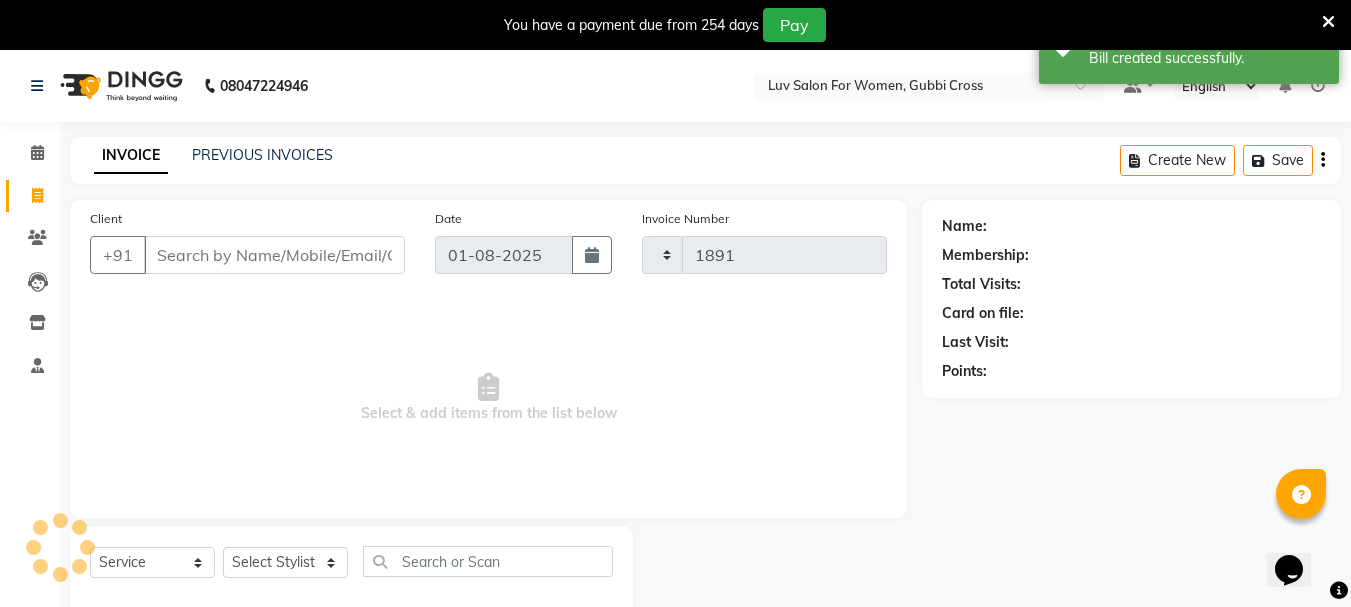 select on "7221" 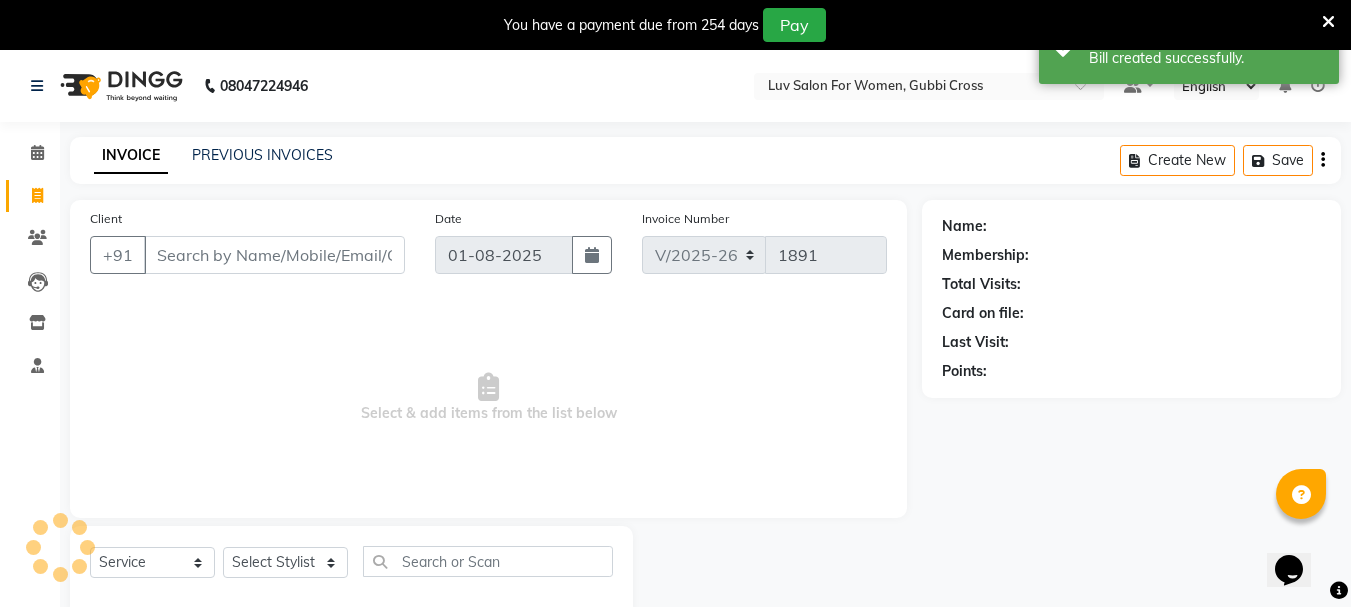 scroll, scrollTop: 50, scrollLeft: 0, axis: vertical 